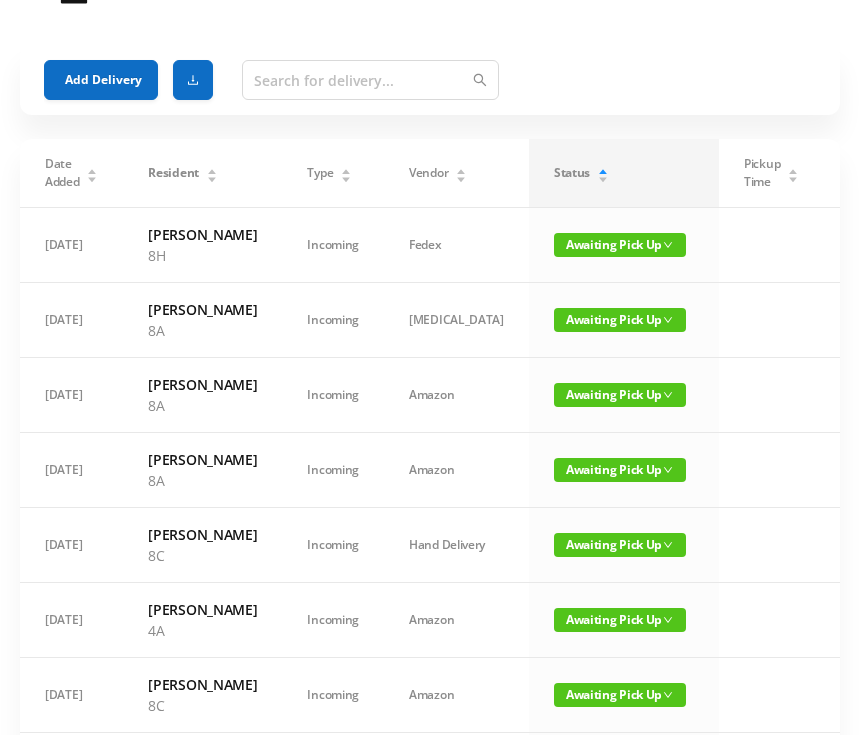 scroll, scrollTop: 0, scrollLeft: 0, axis: both 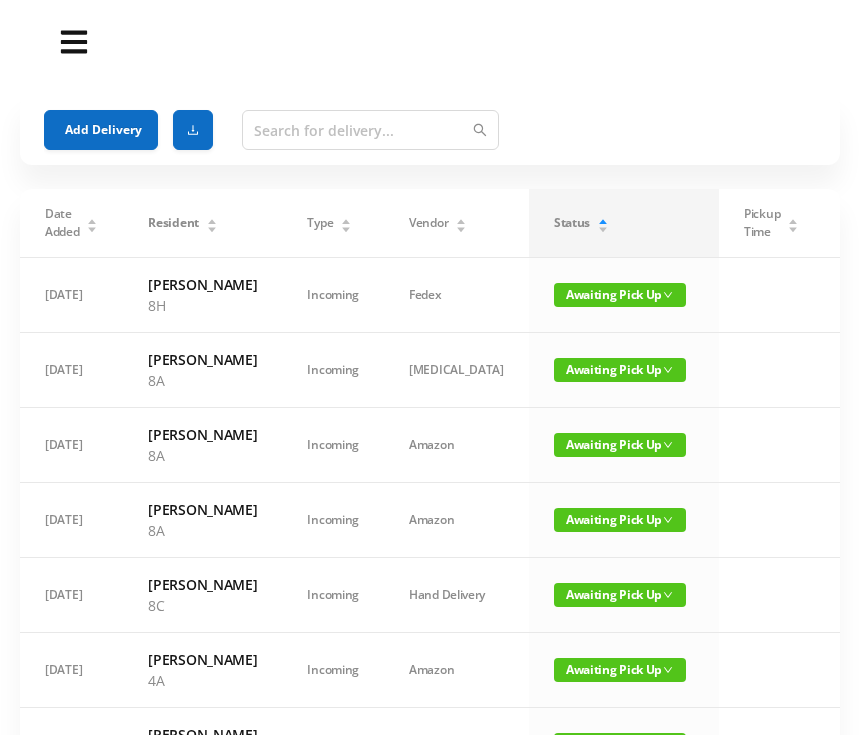 click on "Add Delivery" at bounding box center [101, 130] 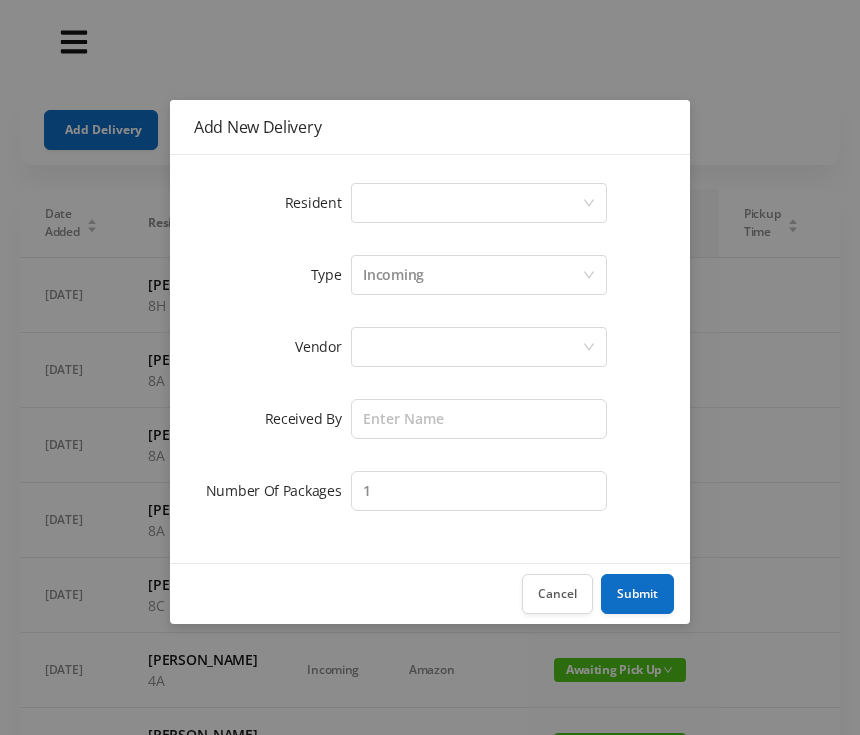 click on "Select a person" at bounding box center [472, 203] 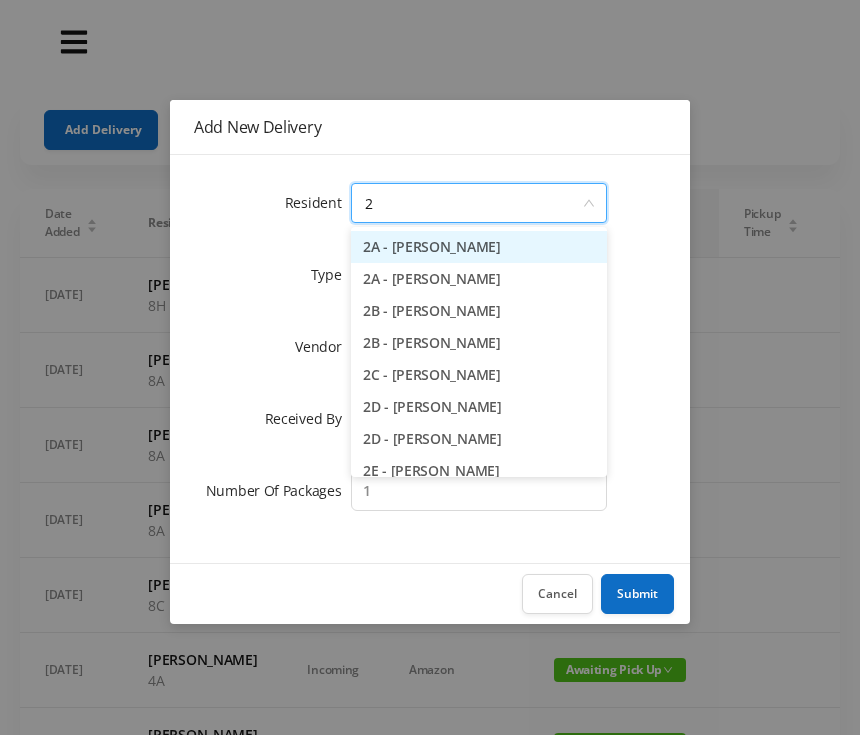 type on "2h" 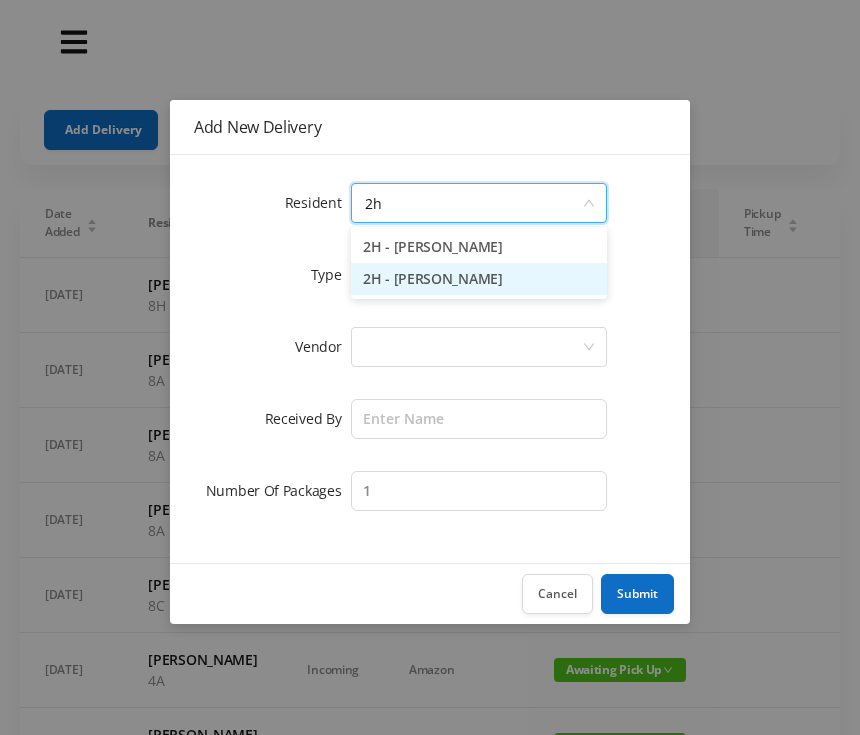 click on "2H - [PERSON_NAME]" at bounding box center (479, 279) 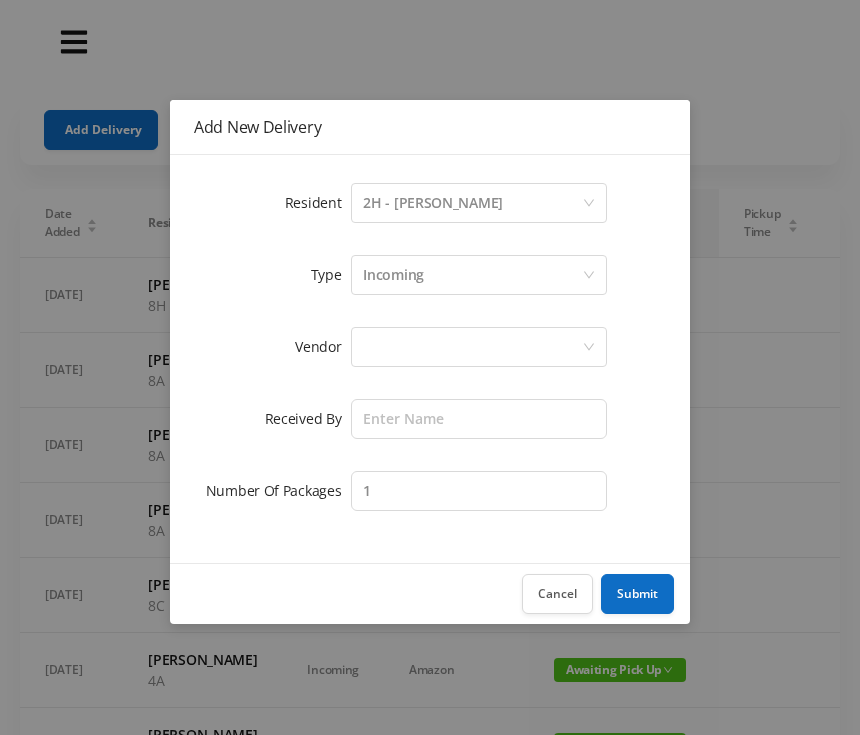 click at bounding box center (472, 347) 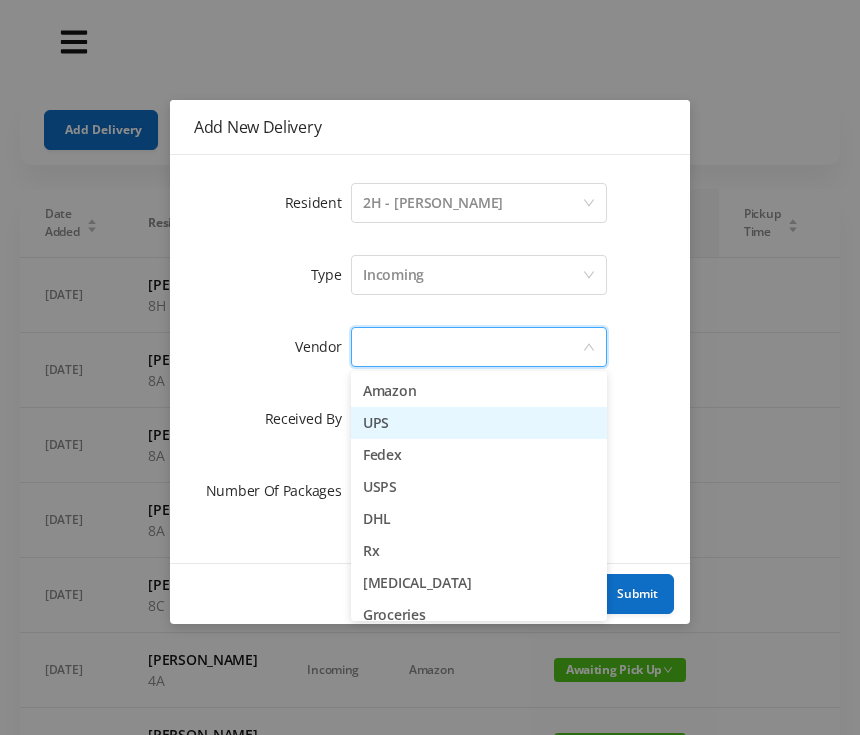 click on "UPS" at bounding box center (479, 423) 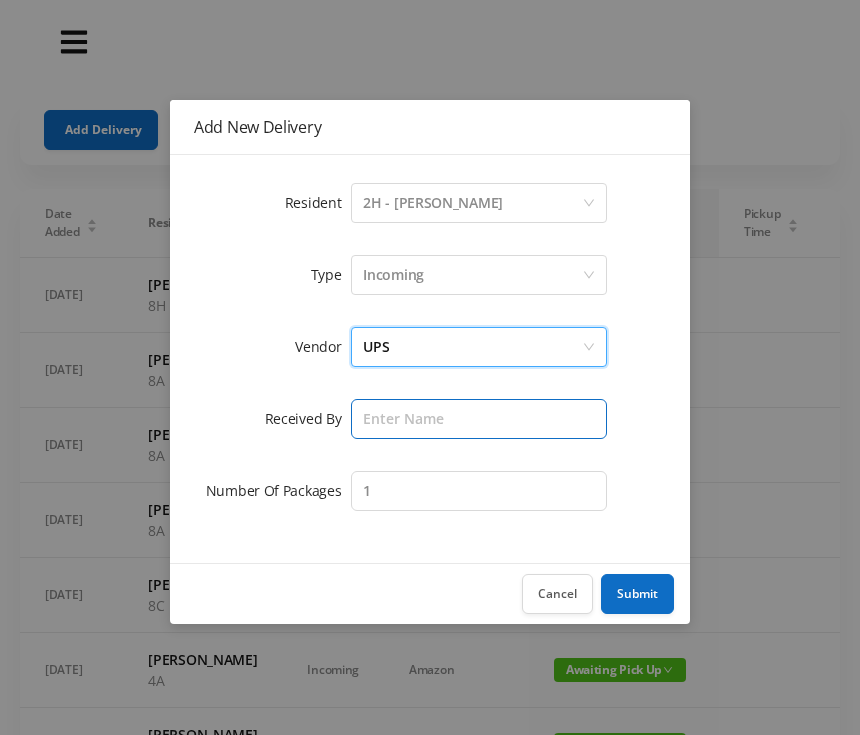 click at bounding box center (479, 419) 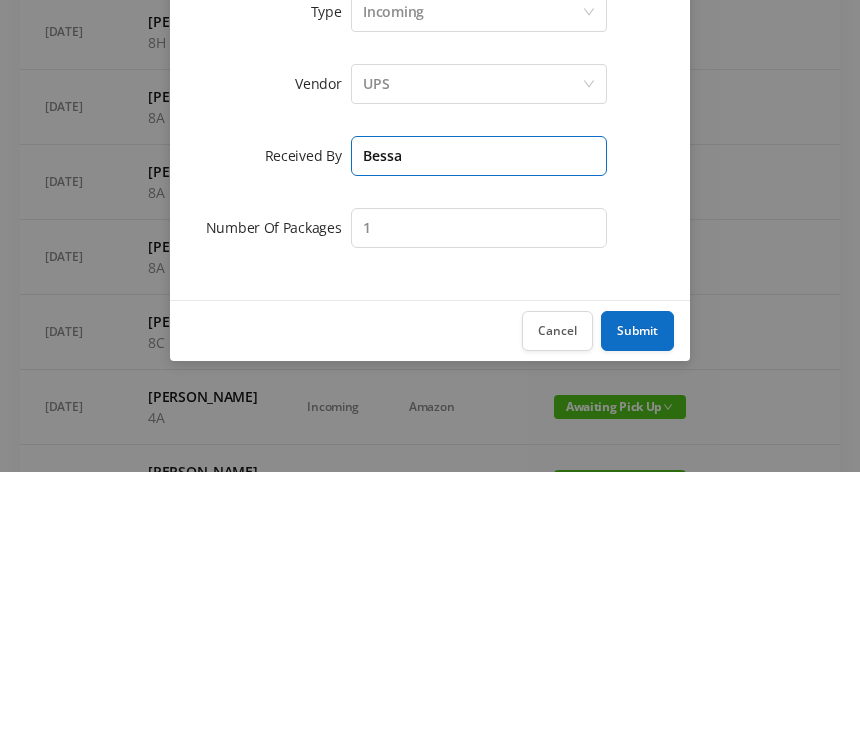type on "Bessa" 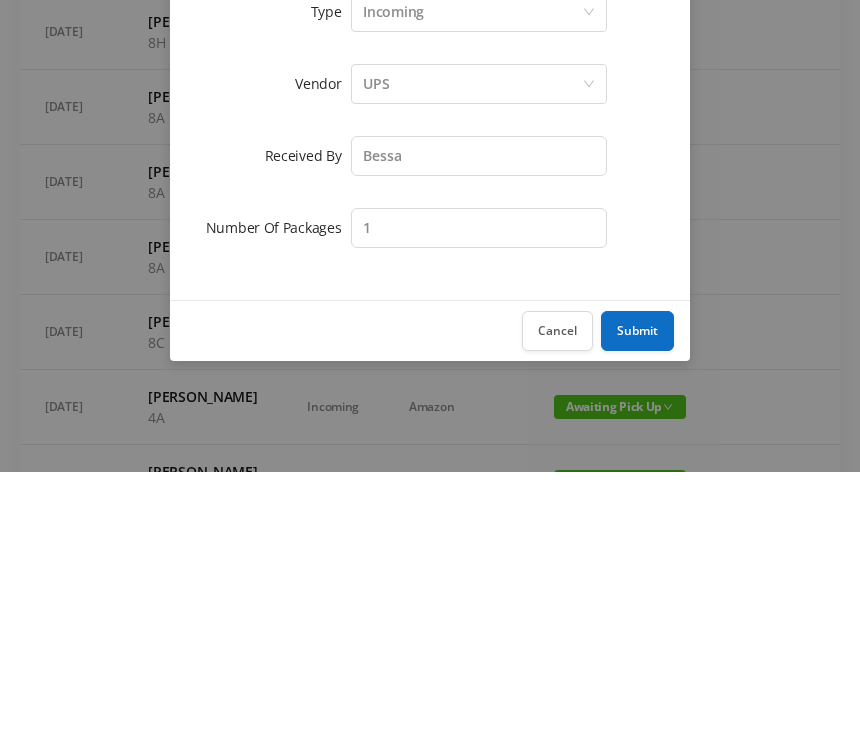 click on "Incoming" at bounding box center (472, 275) 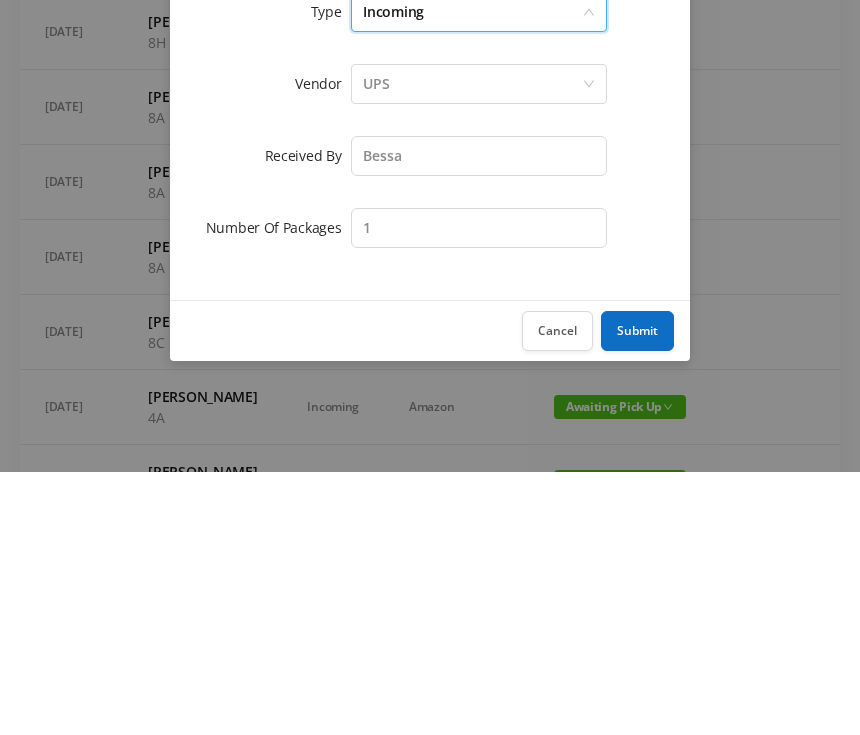 scroll, scrollTop: 263, scrollLeft: 0, axis: vertical 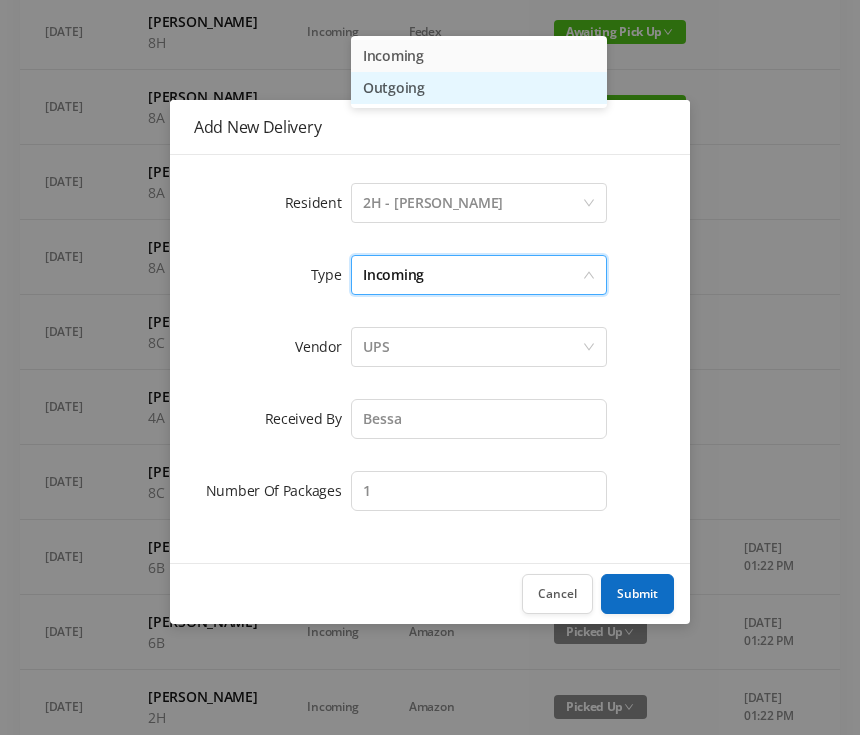 click on "Outgoing" at bounding box center (479, 88) 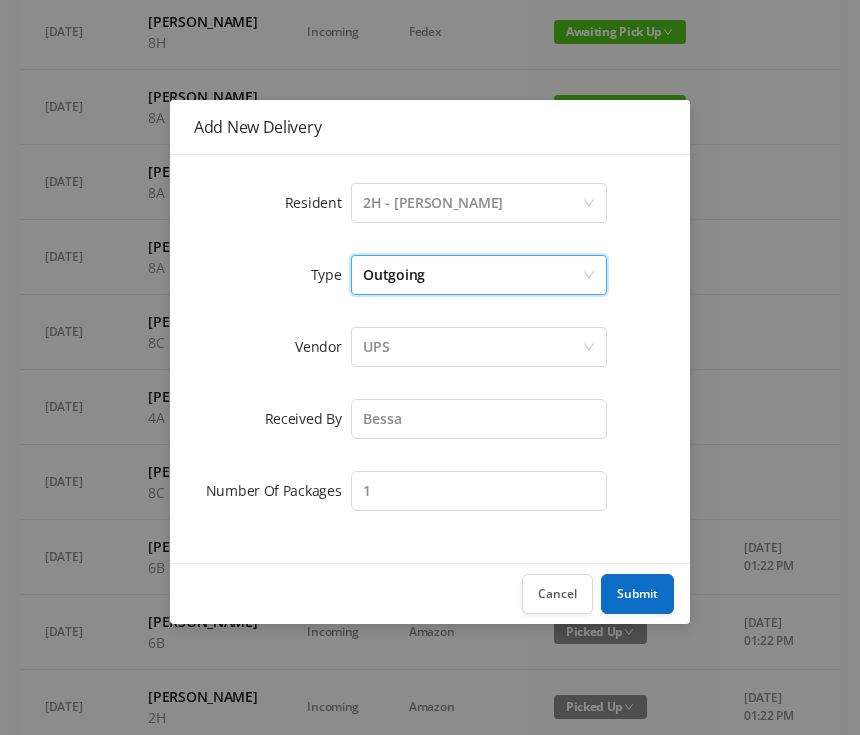 click on "Submit" at bounding box center (637, 594) 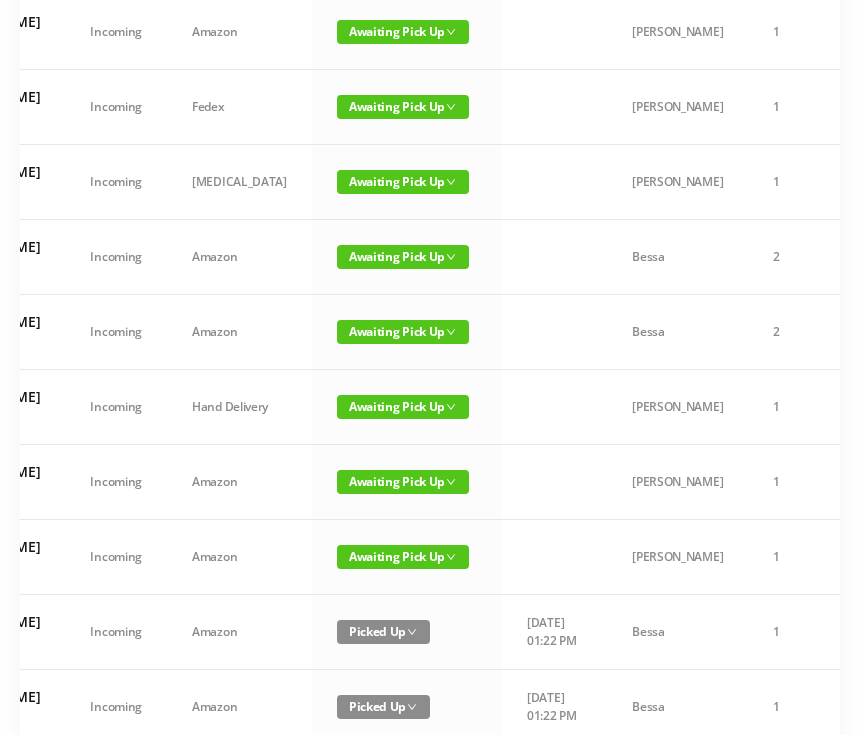 scroll, scrollTop: 0, scrollLeft: 229, axis: horizontal 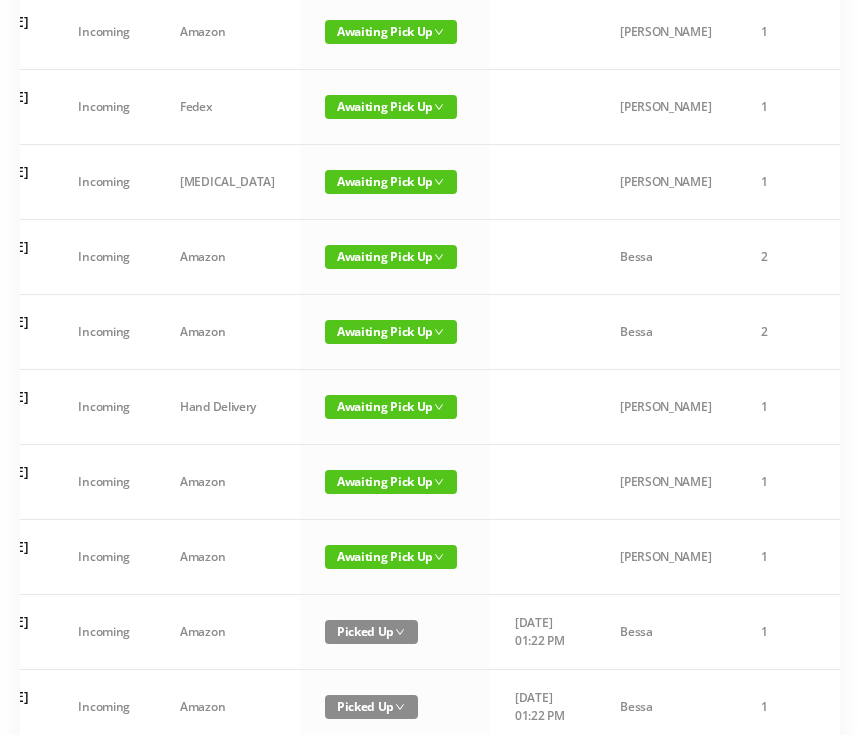 click on "Awaiting Pick Up" at bounding box center [391, 332] 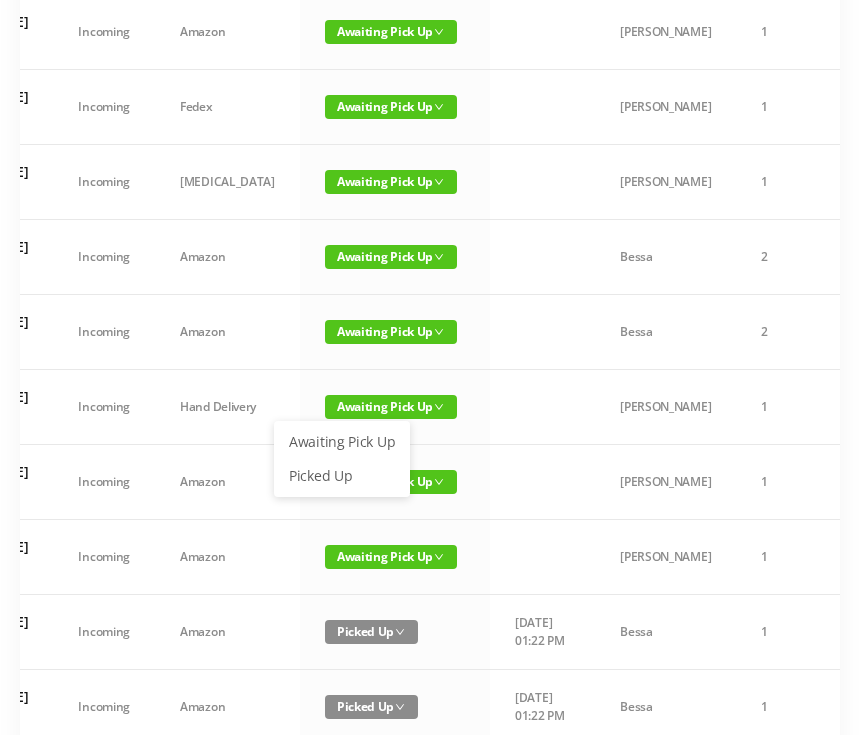 click on "Picked Up" at bounding box center [342, 476] 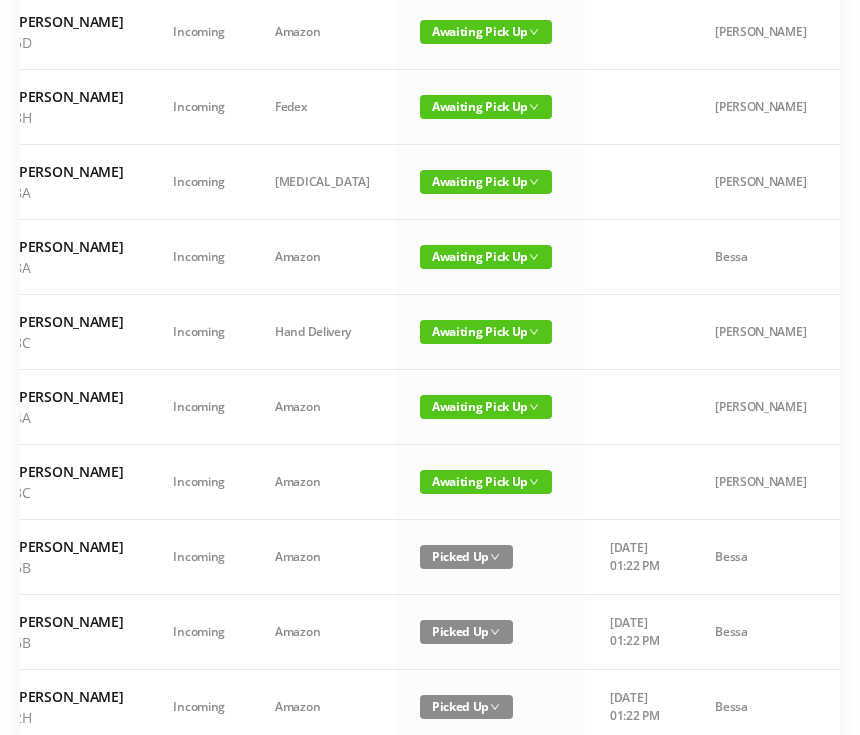 scroll, scrollTop: 0, scrollLeft: 135, axis: horizontal 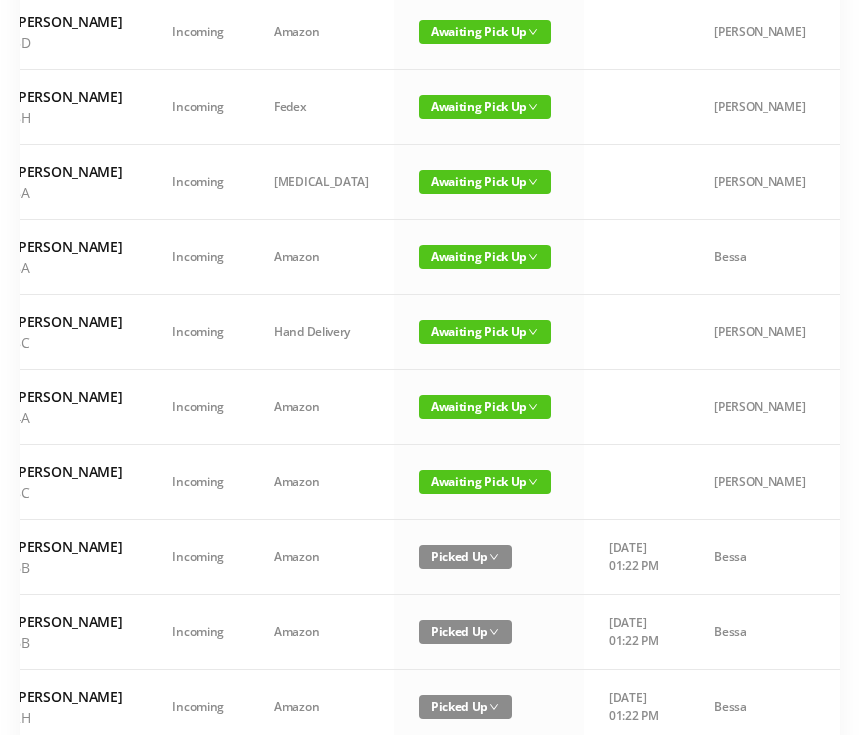 click on "Bessa" at bounding box center [759, 257] 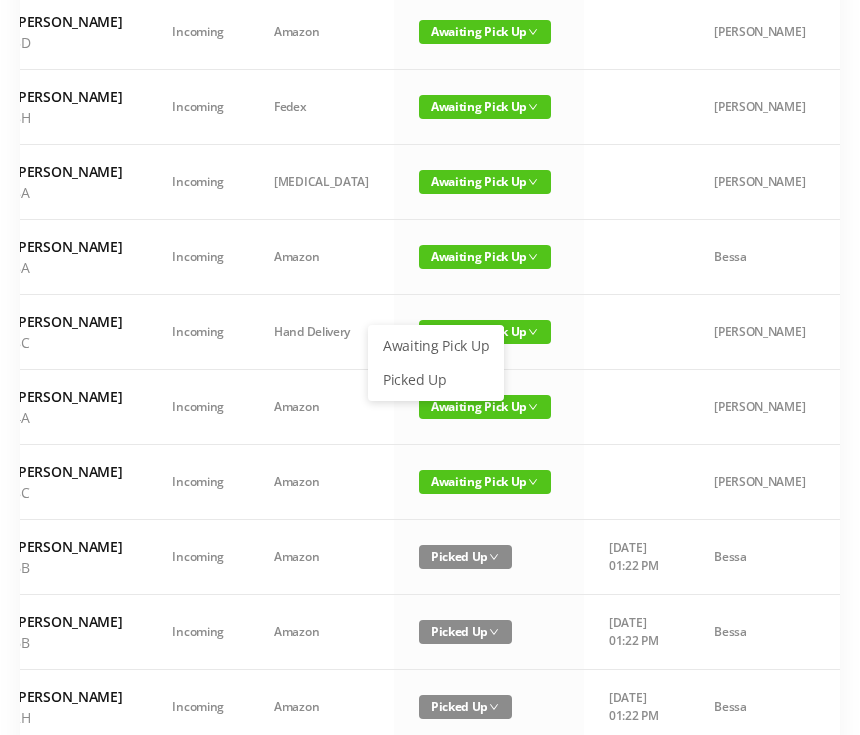click on "Picked Up" at bounding box center (436, 380) 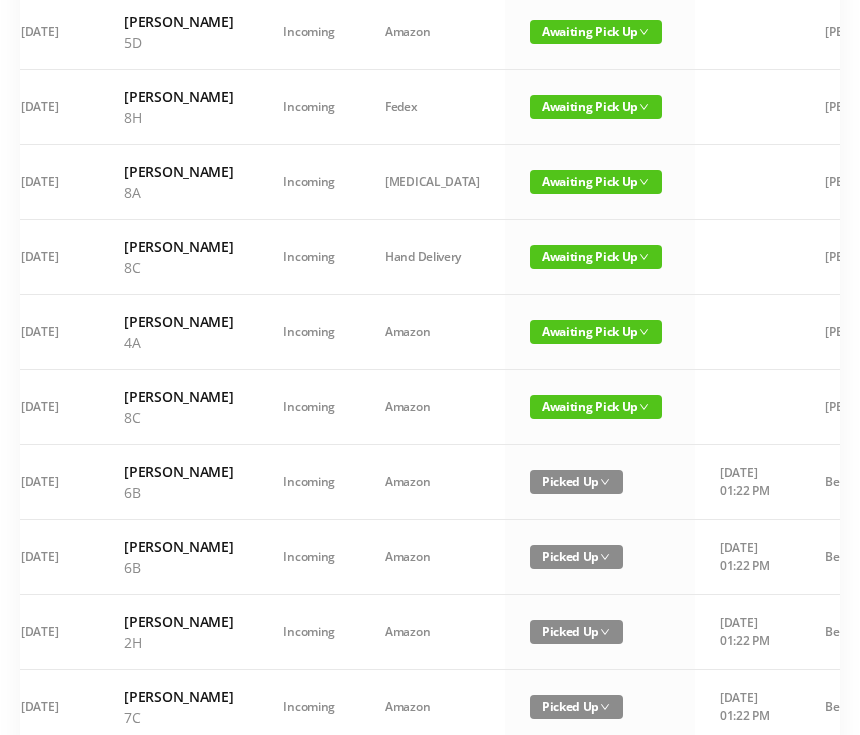 scroll, scrollTop: 0, scrollLeft: 22, axis: horizontal 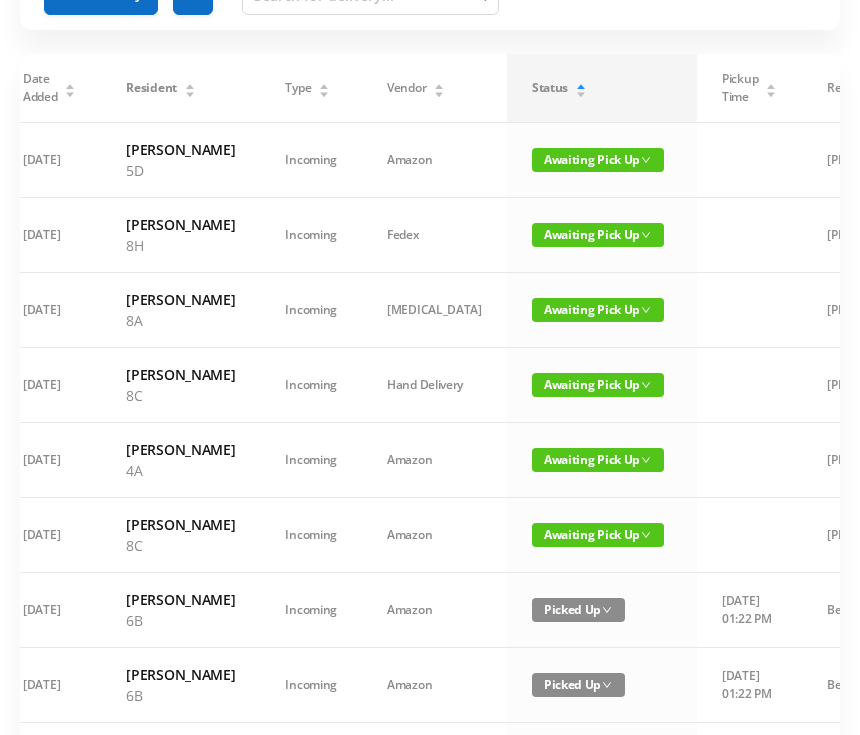 click on "Awaiting Pick Up" at bounding box center [598, 310] 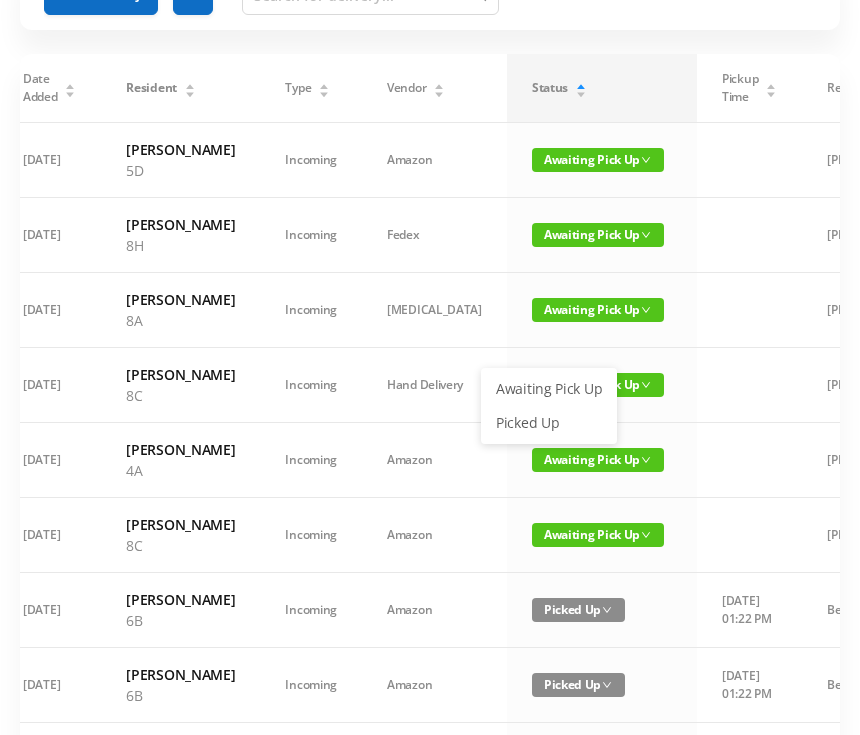 click on "Picked Up" at bounding box center [549, 423] 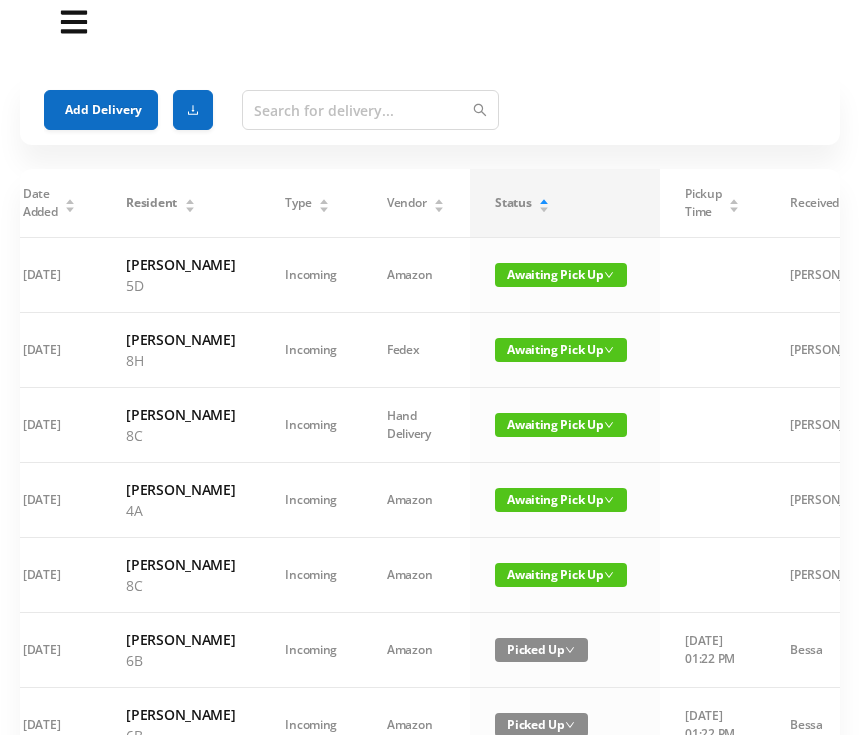 scroll, scrollTop: 0, scrollLeft: 0, axis: both 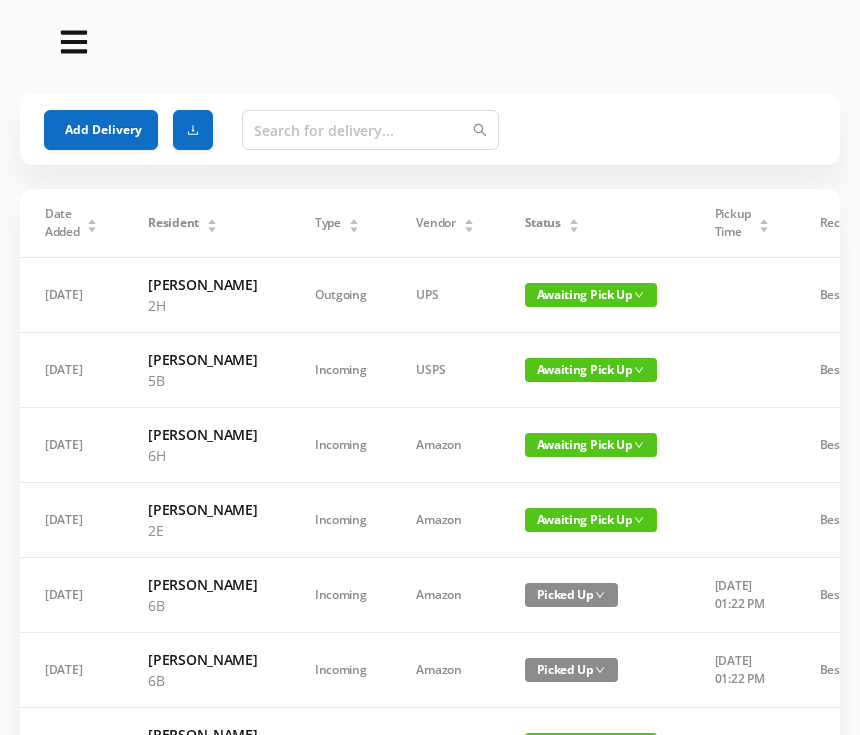 click on "Status" at bounding box center [552, 223] 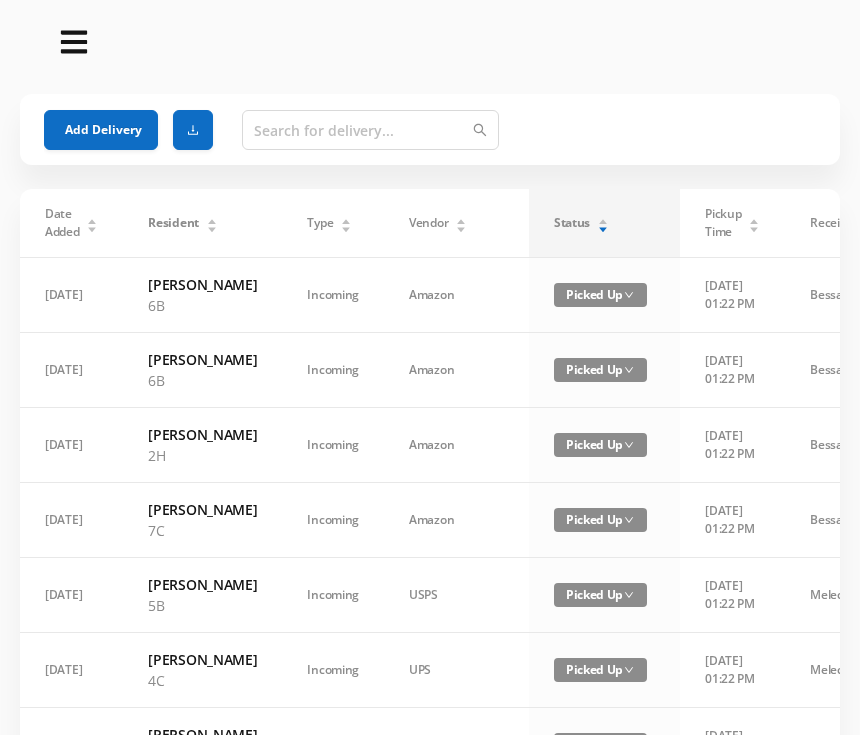 click on "Status" at bounding box center (581, 223) 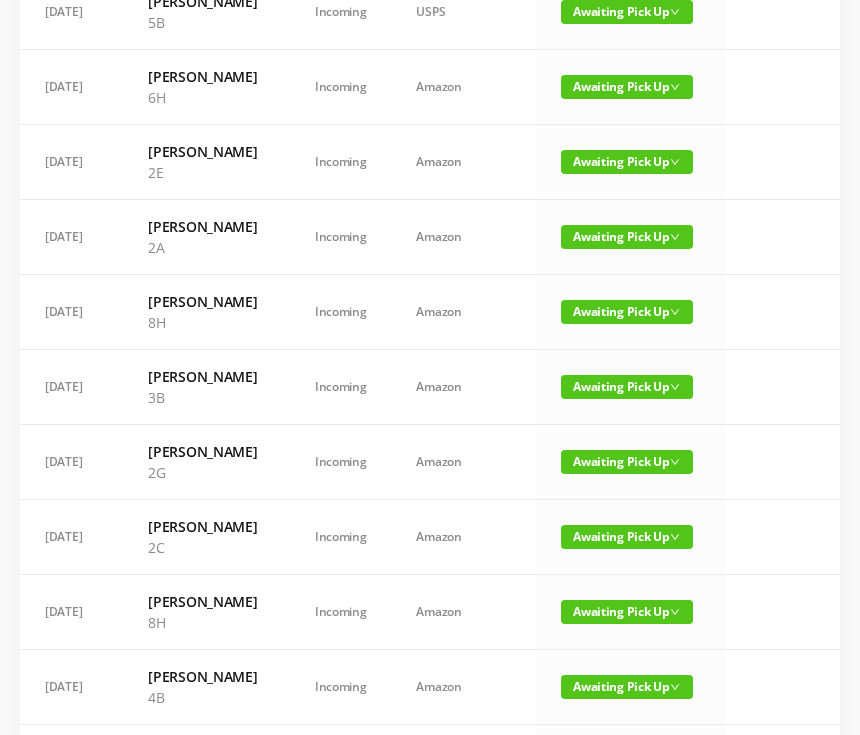 scroll, scrollTop: 371, scrollLeft: 0, axis: vertical 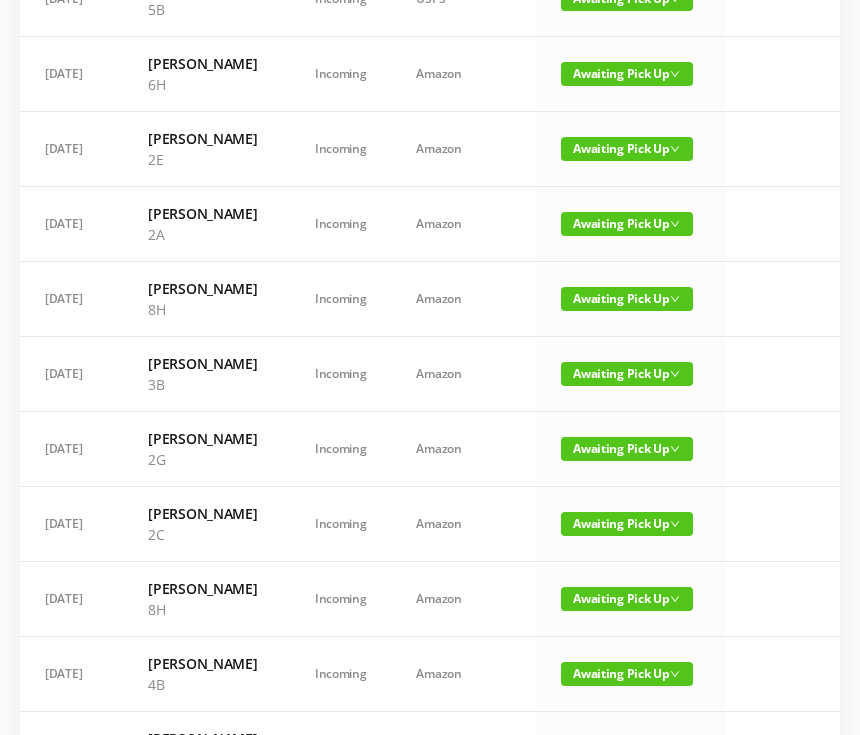 click on "Awaiting Pick Up" at bounding box center (627, 299) 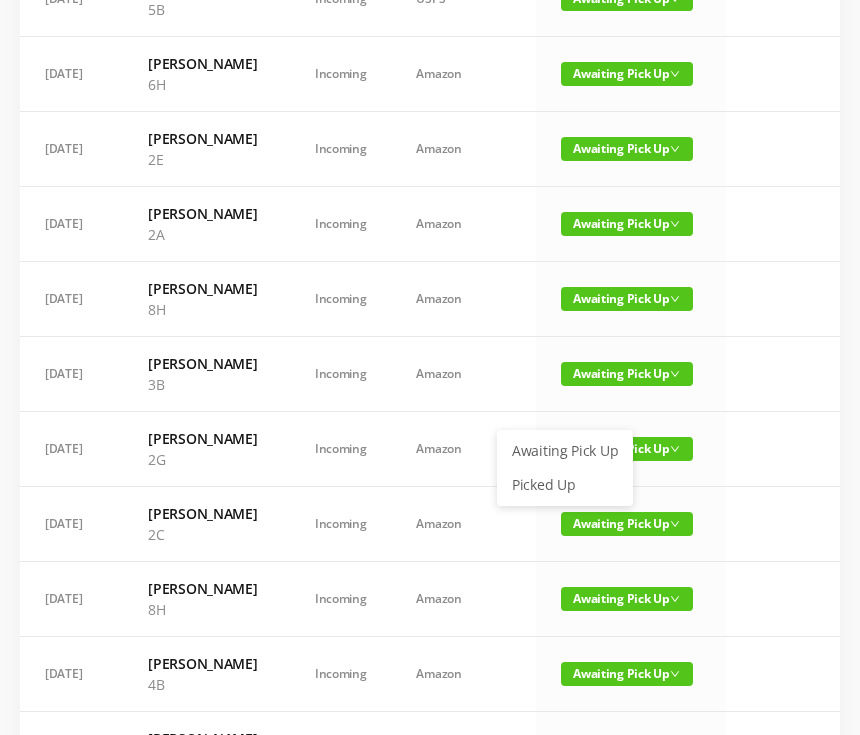 click on "Picked Up" at bounding box center (565, 485) 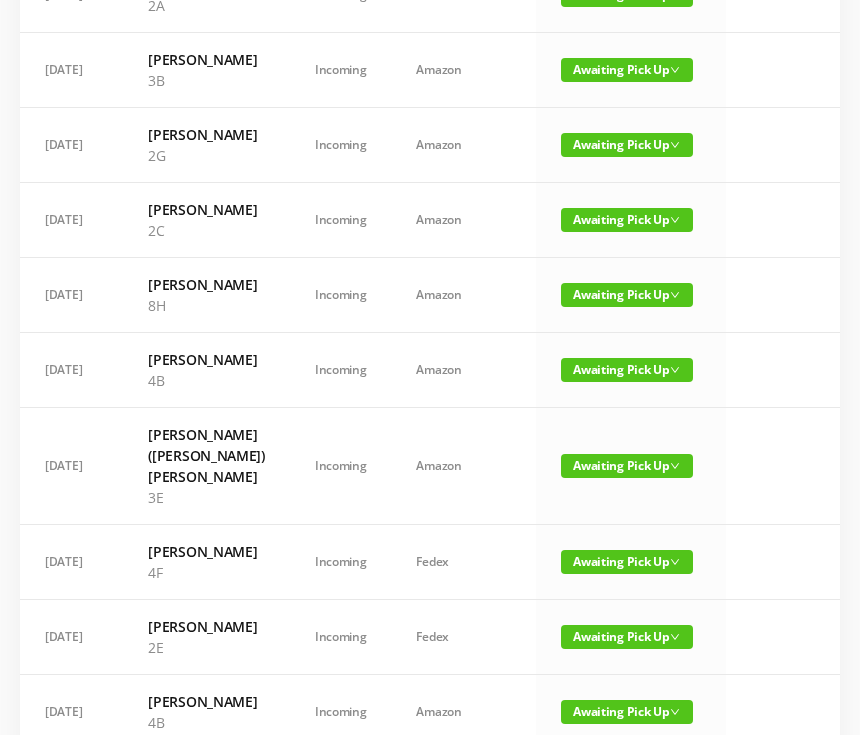 scroll, scrollTop: 600, scrollLeft: 0, axis: vertical 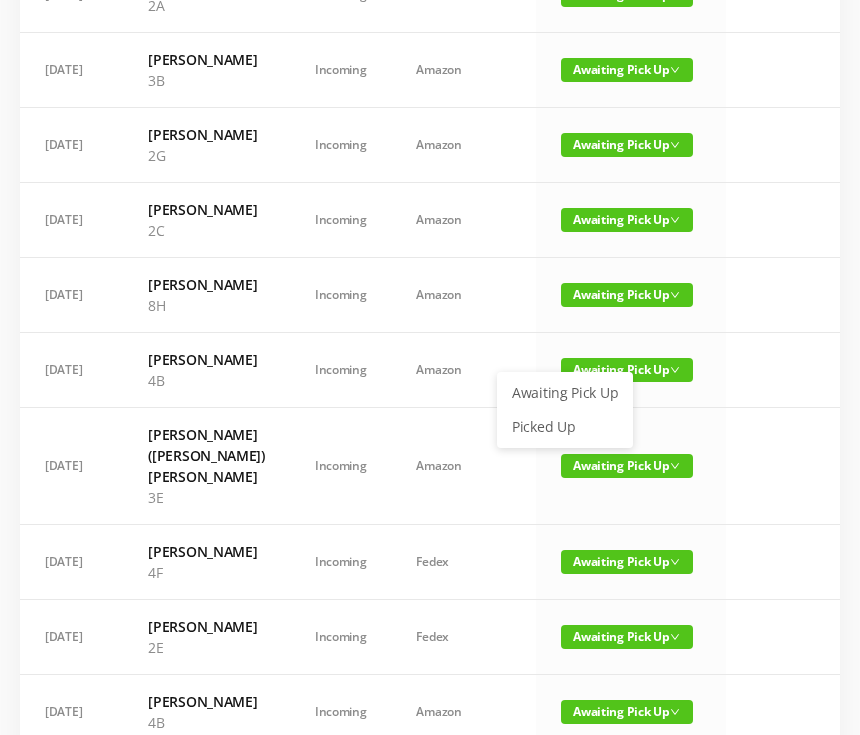 click on "Picked Up" at bounding box center (565, 427) 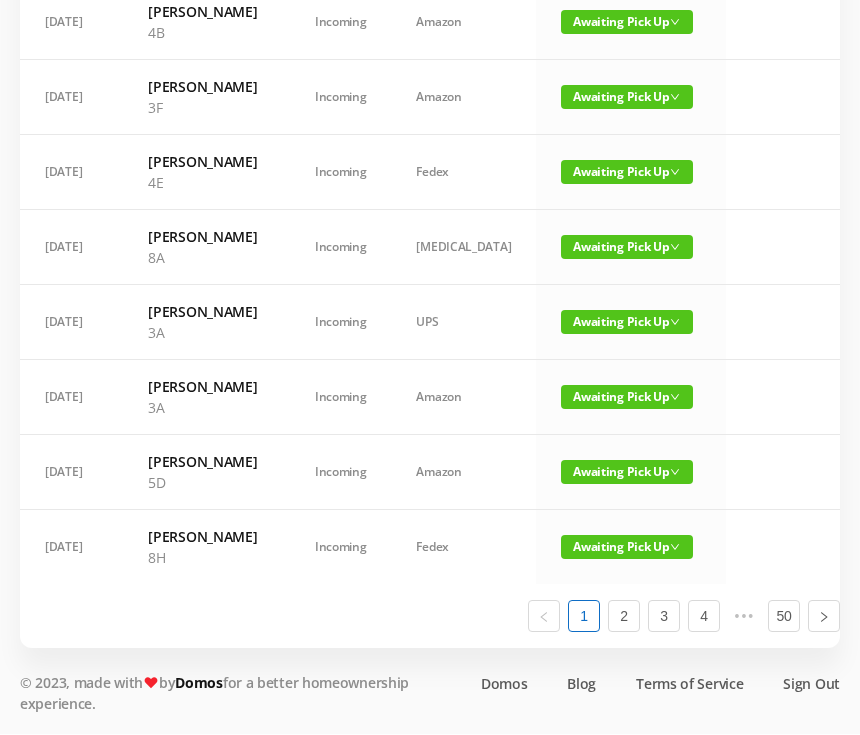 scroll, scrollTop: 1346, scrollLeft: 0, axis: vertical 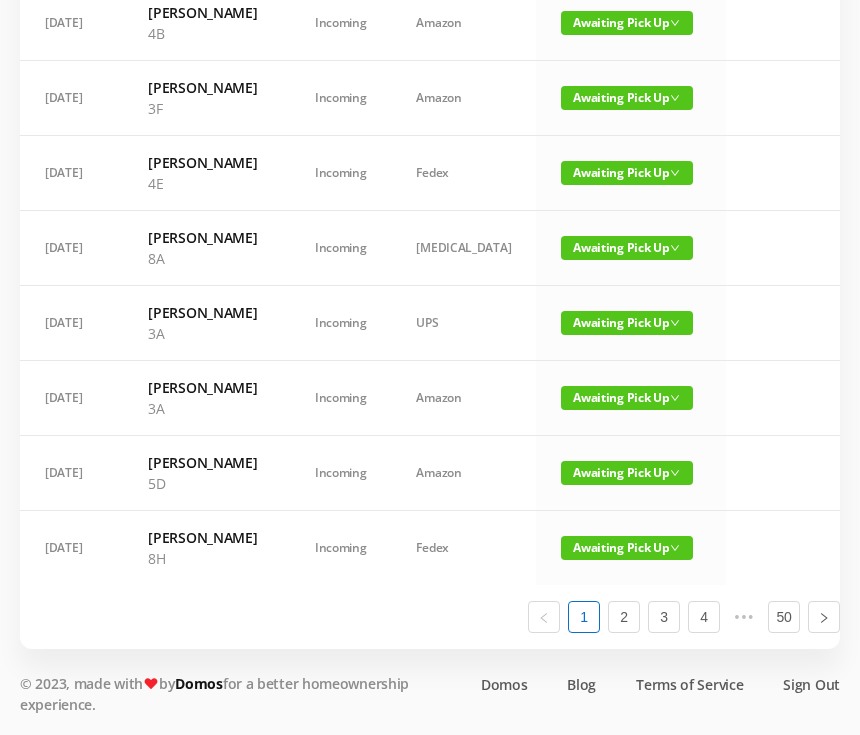 click on "Awaiting Pick Up" at bounding box center (627, 248) 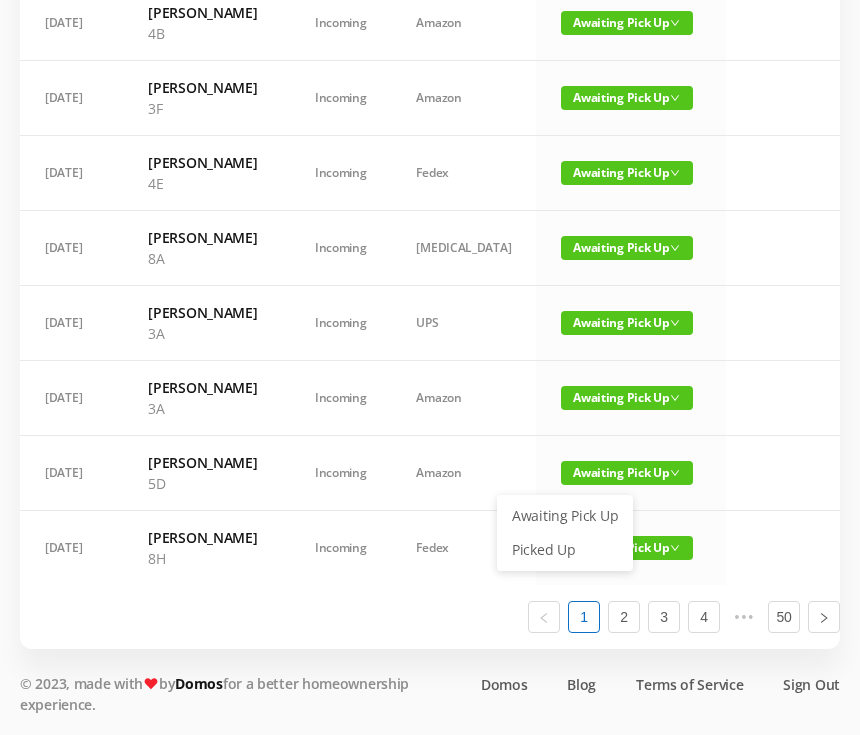 click on "Picked Up" at bounding box center (565, 550) 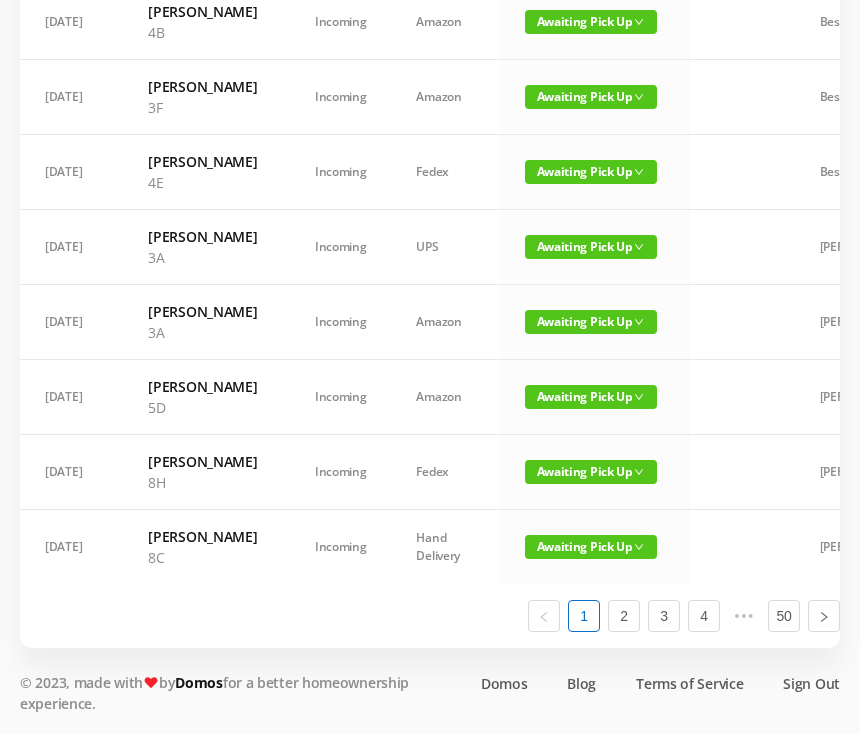 scroll, scrollTop: 1466, scrollLeft: 0, axis: vertical 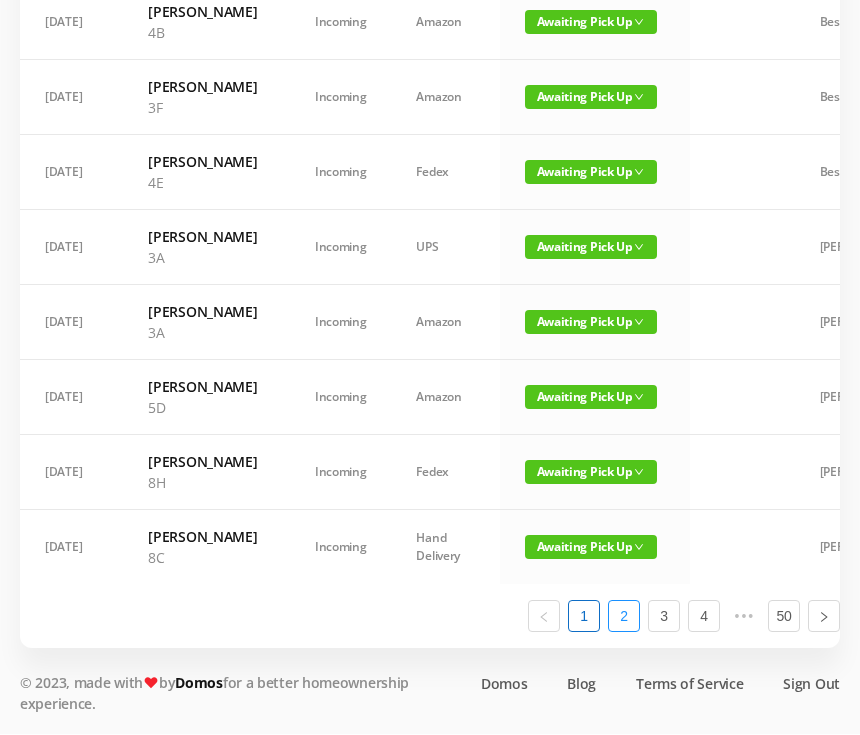 click on "2" at bounding box center (624, 617) 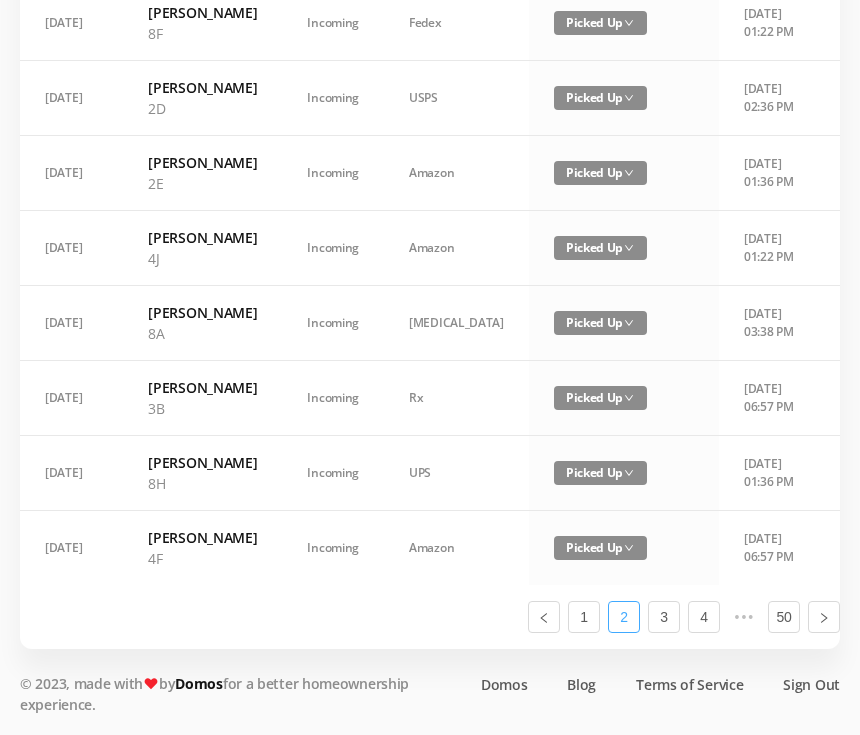 scroll, scrollTop: 1430, scrollLeft: 0, axis: vertical 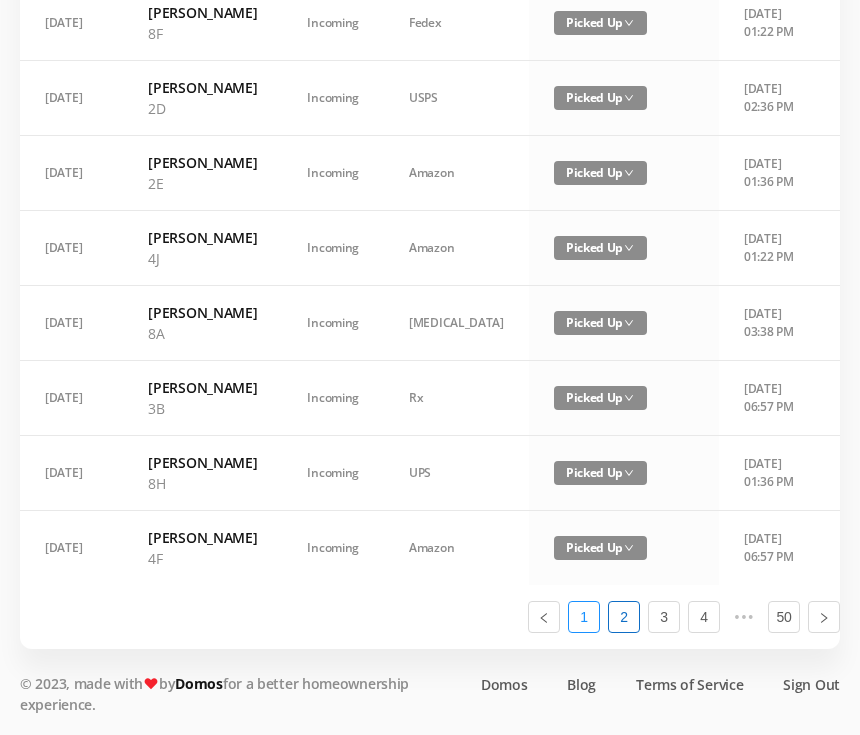 click on "1" at bounding box center [584, 617] 